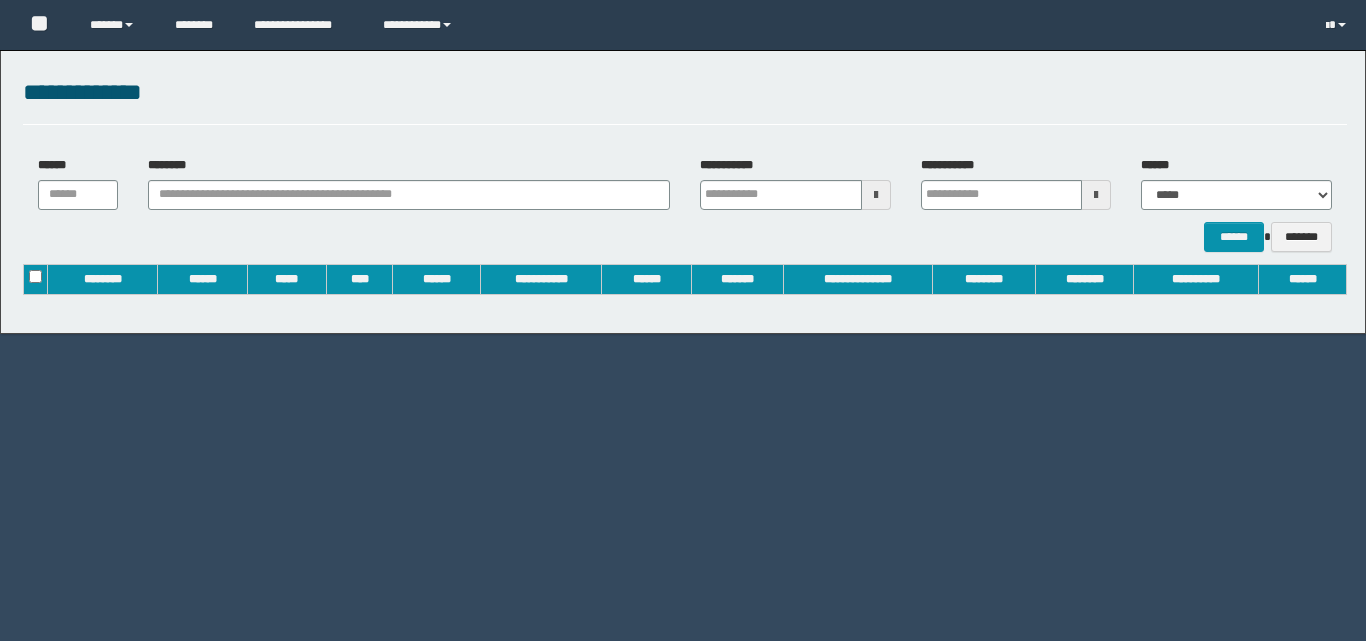 scroll, scrollTop: 0, scrollLeft: 0, axis: both 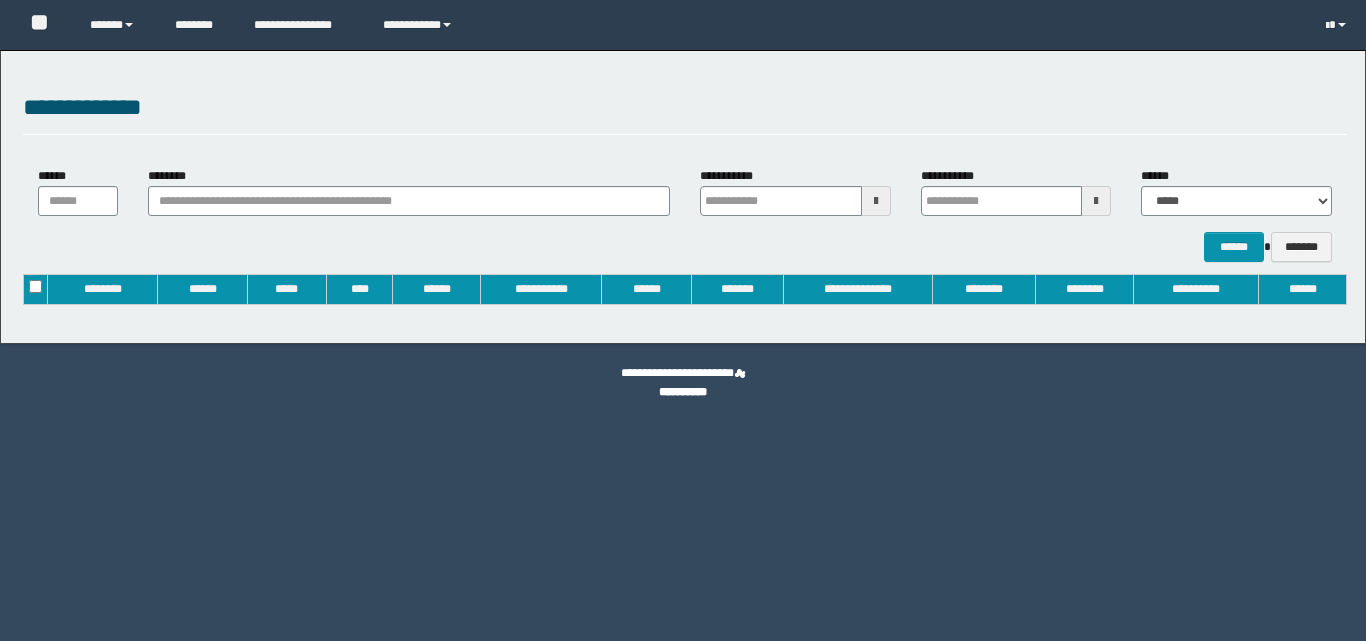 type on "**********" 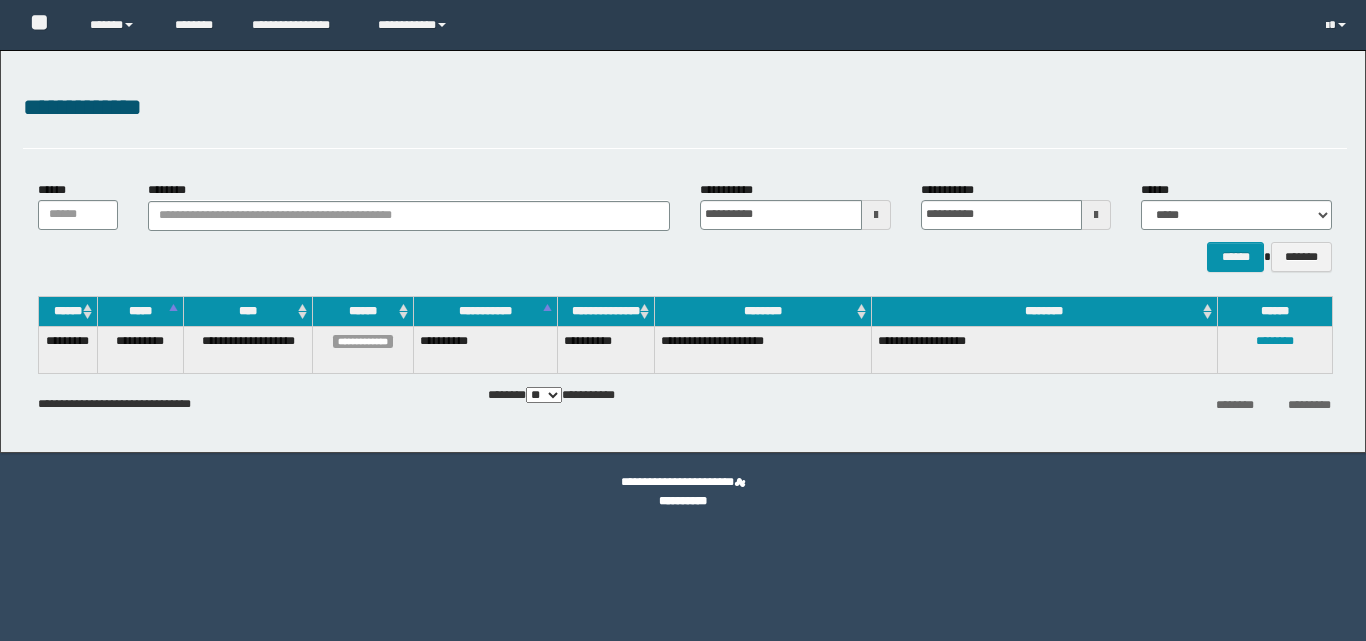 scroll, scrollTop: 0, scrollLeft: 0, axis: both 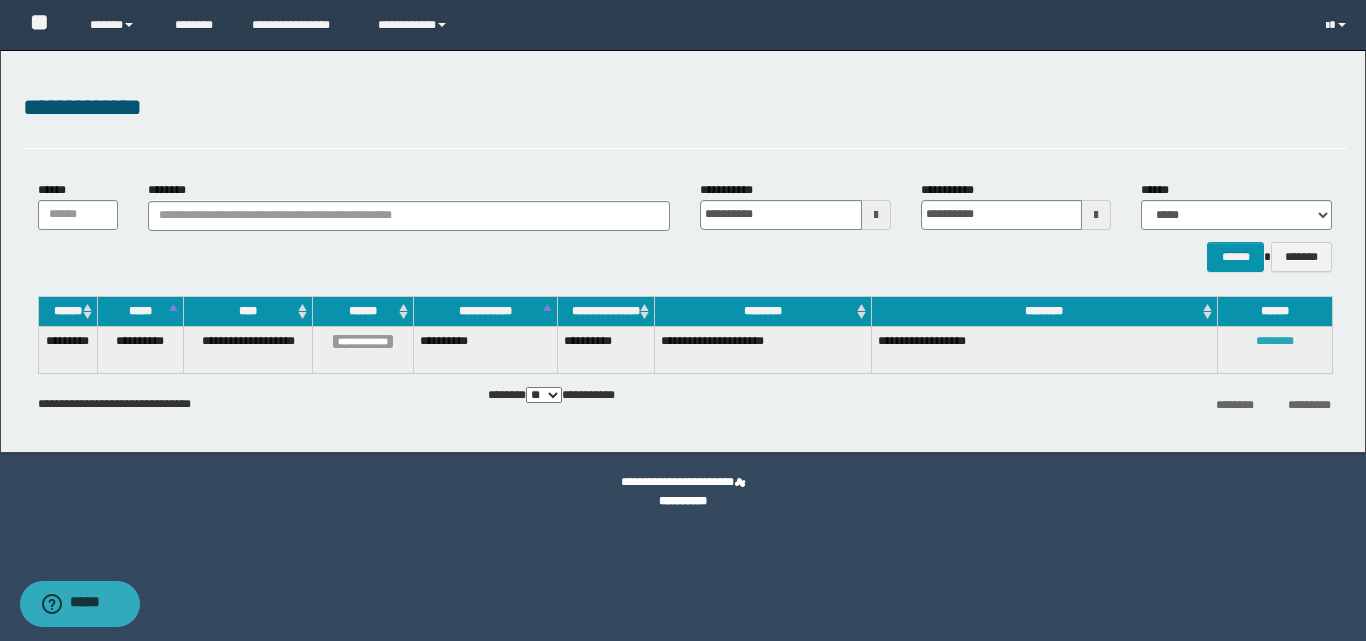 click on "********" at bounding box center [1275, 341] 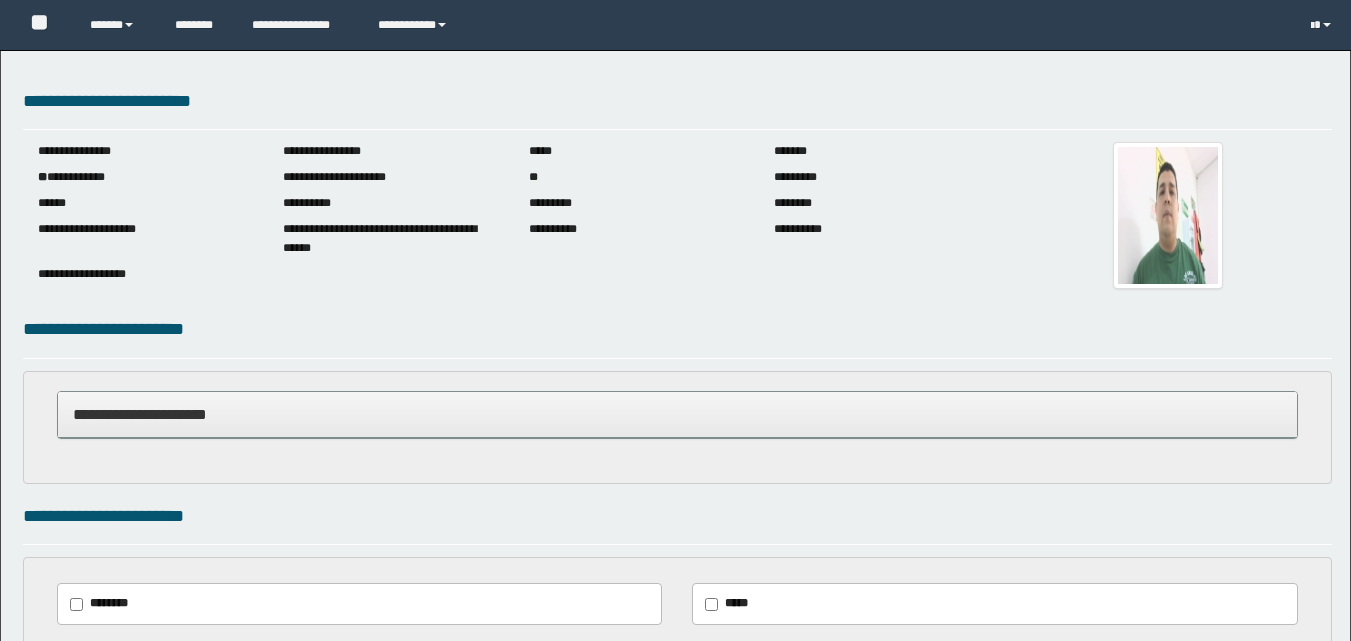 scroll, scrollTop: 0, scrollLeft: 0, axis: both 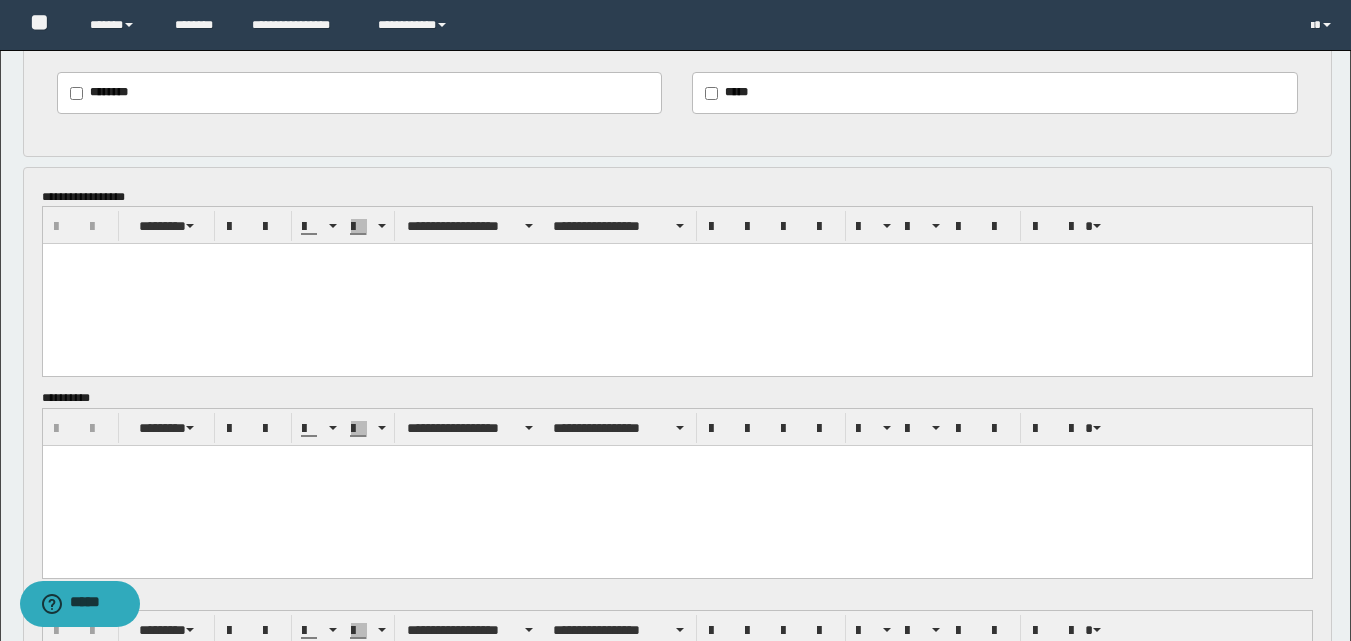 click at bounding box center (676, 284) 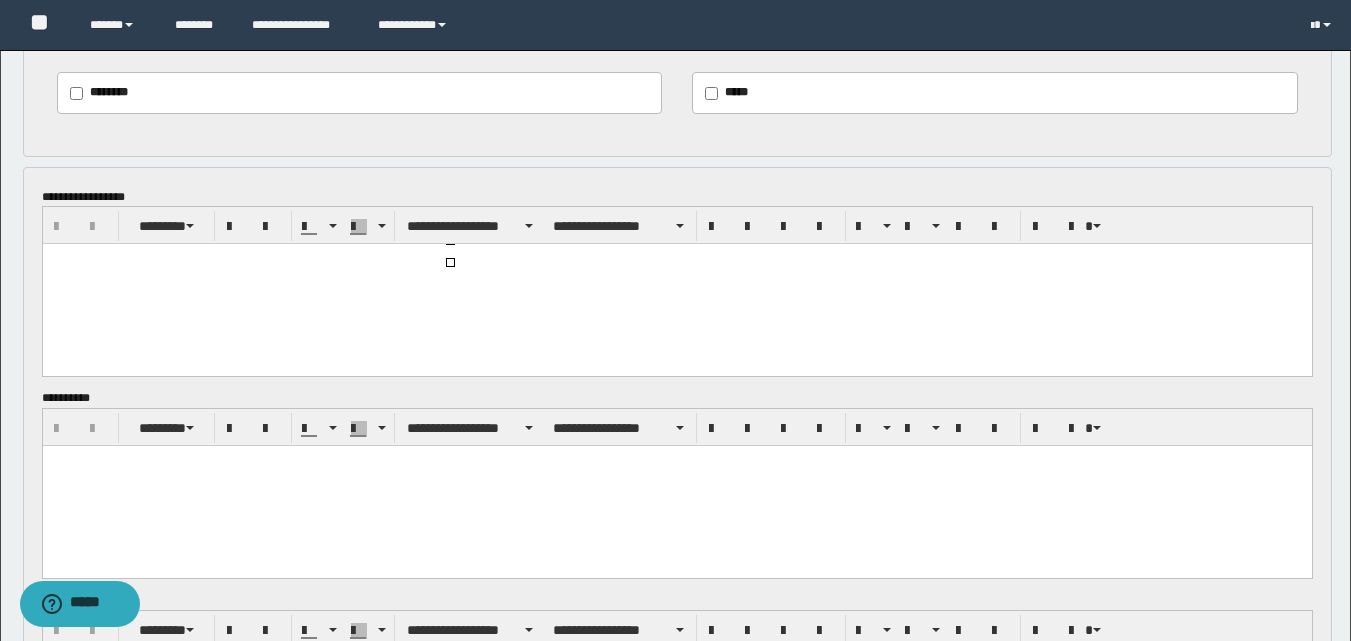 type 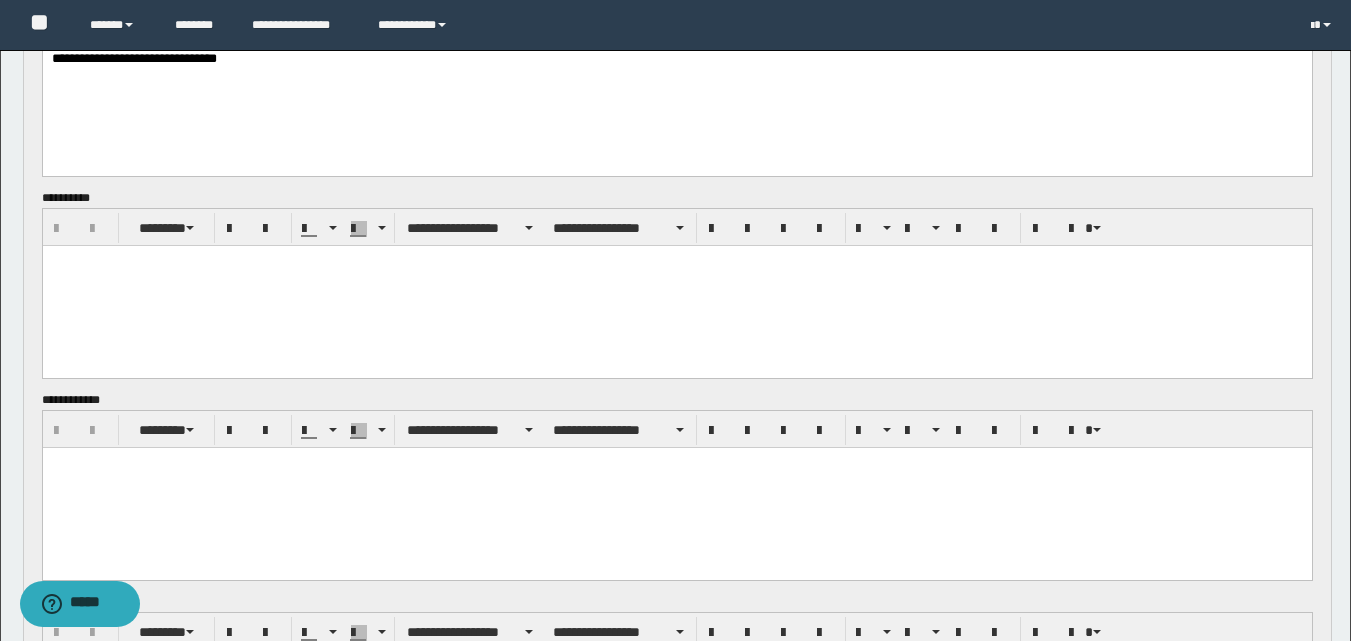 scroll, scrollTop: 1100, scrollLeft: 0, axis: vertical 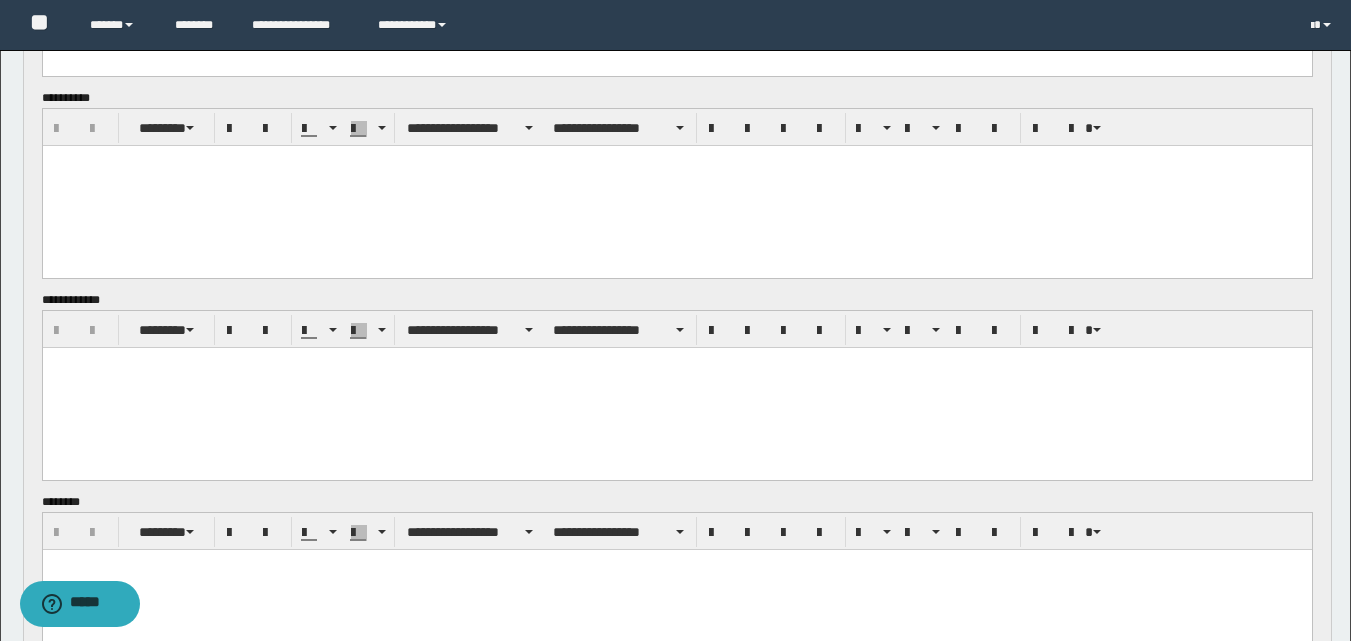 click at bounding box center (676, 388) 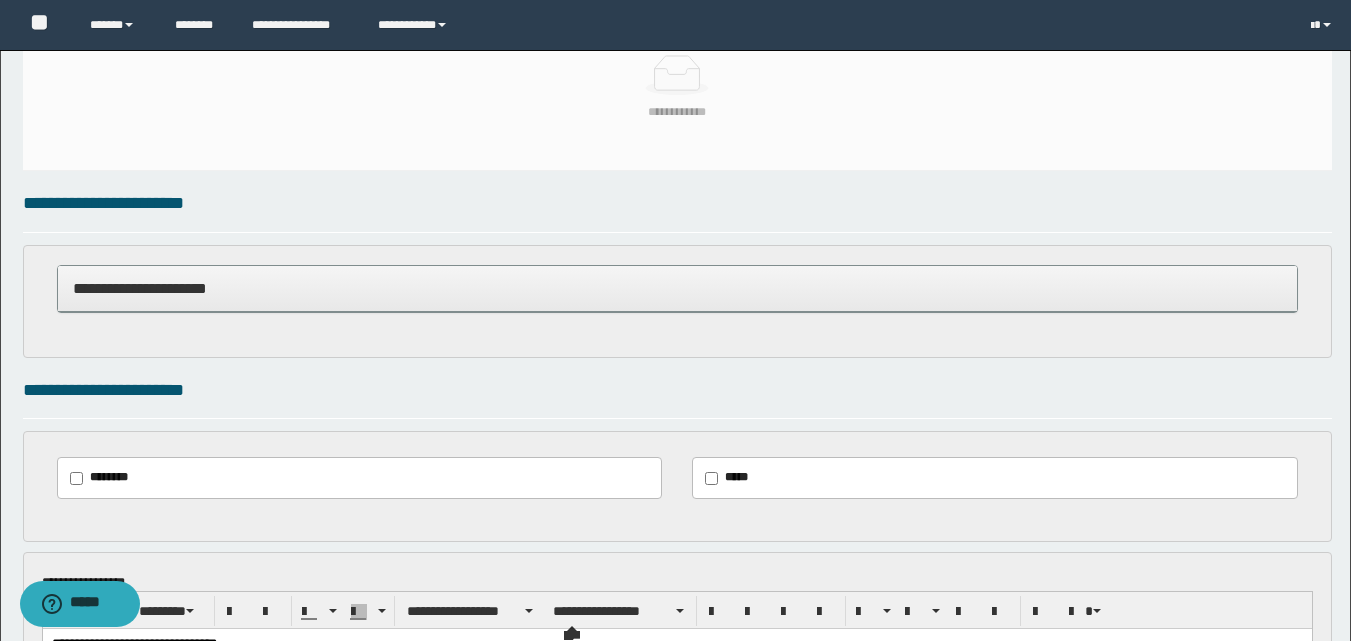 scroll, scrollTop: 600, scrollLeft: 0, axis: vertical 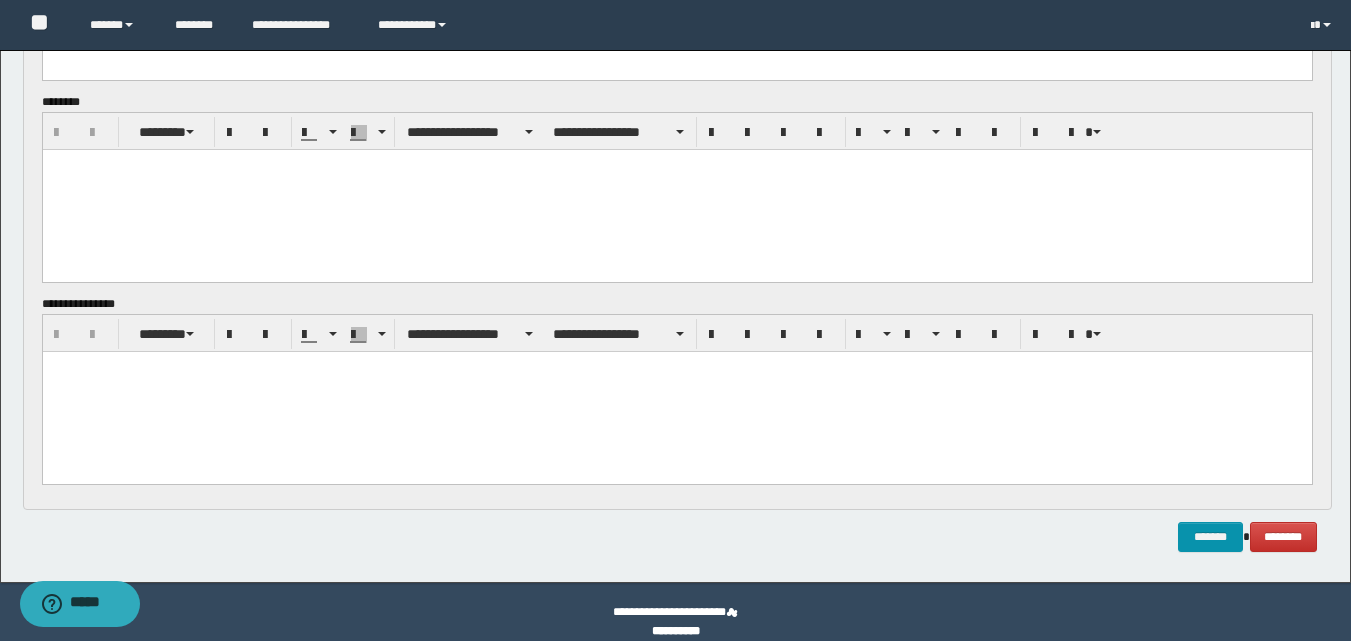 click at bounding box center (676, 189) 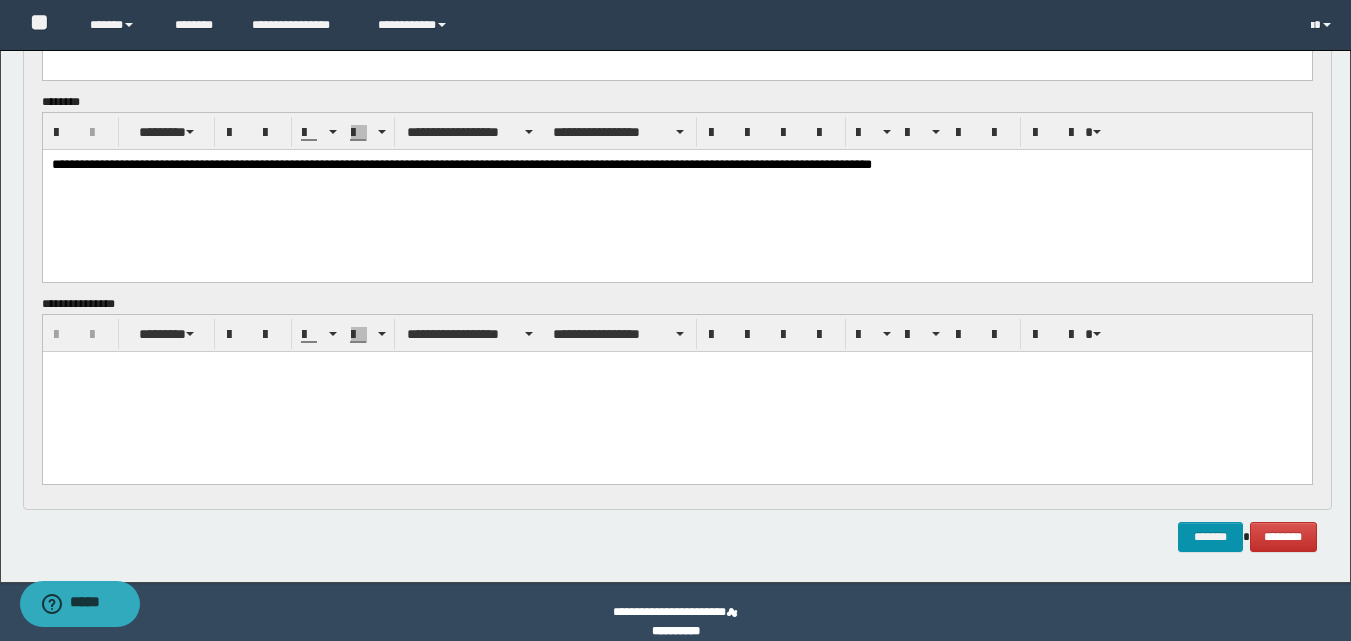 click at bounding box center [676, 391] 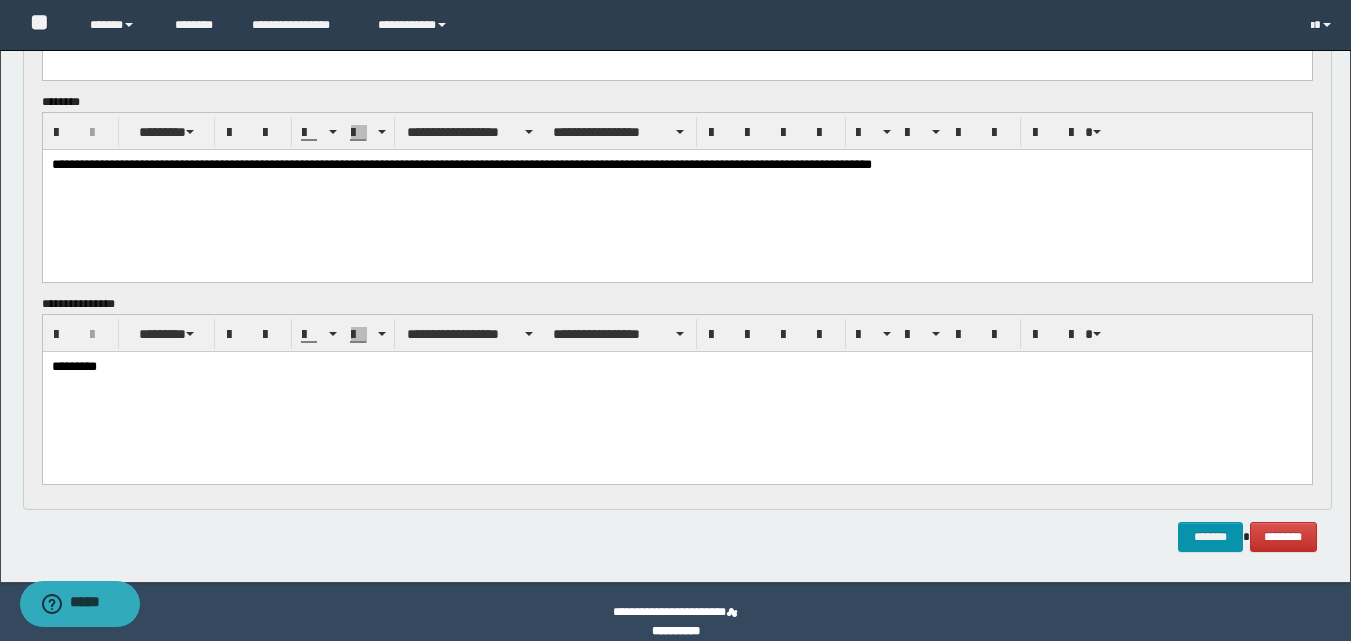 drag, startPoint x: 363, startPoint y: 414, endPoint x: 380, endPoint y: 369, distance: 48.104053 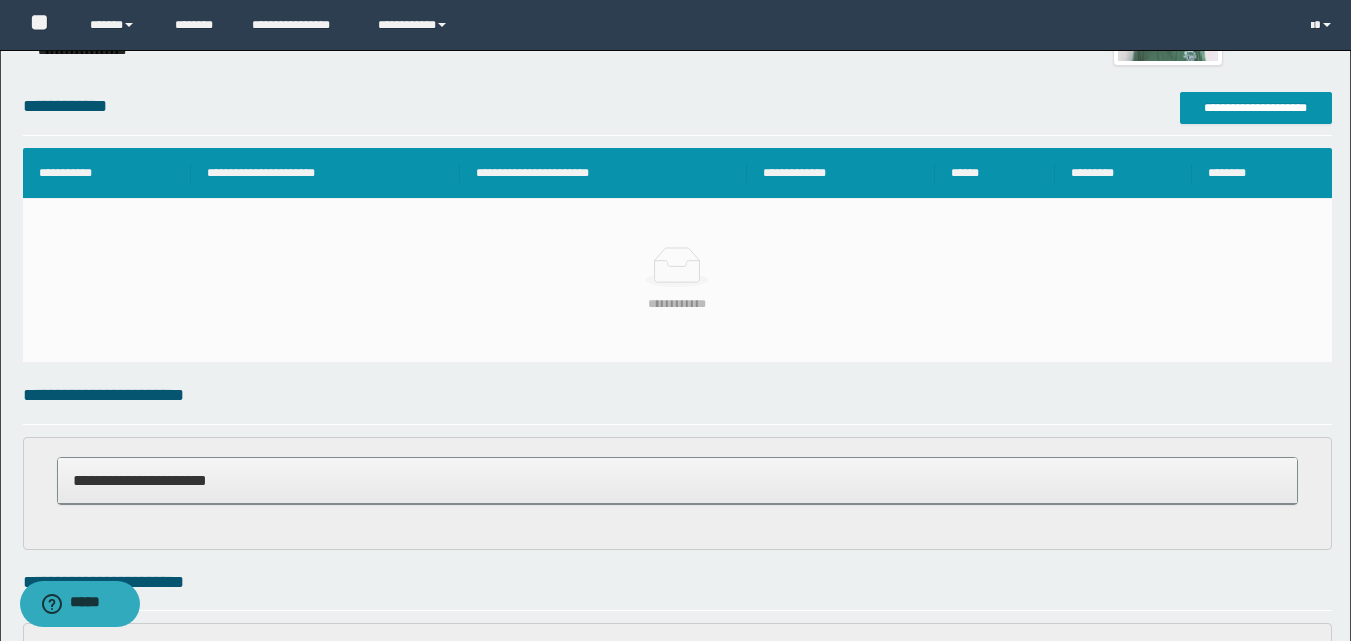 scroll, scrollTop: 0, scrollLeft: 0, axis: both 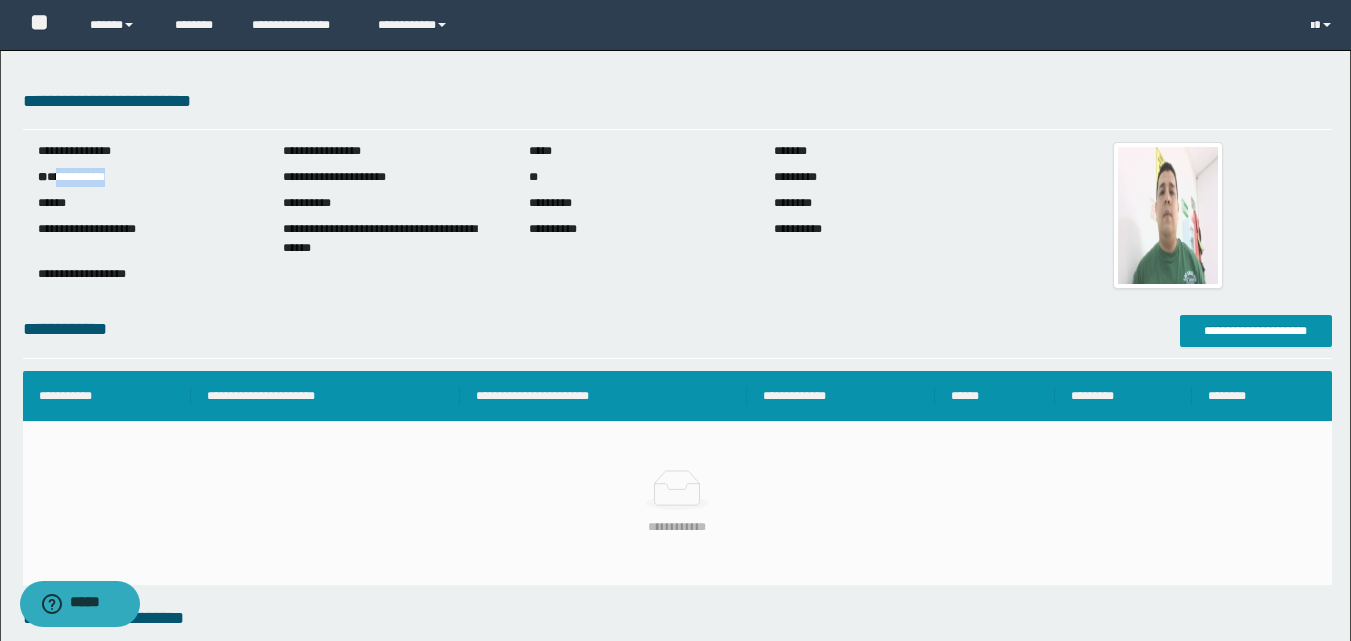 drag, startPoint x: 127, startPoint y: 172, endPoint x: 58, endPoint y: 174, distance: 69.02898 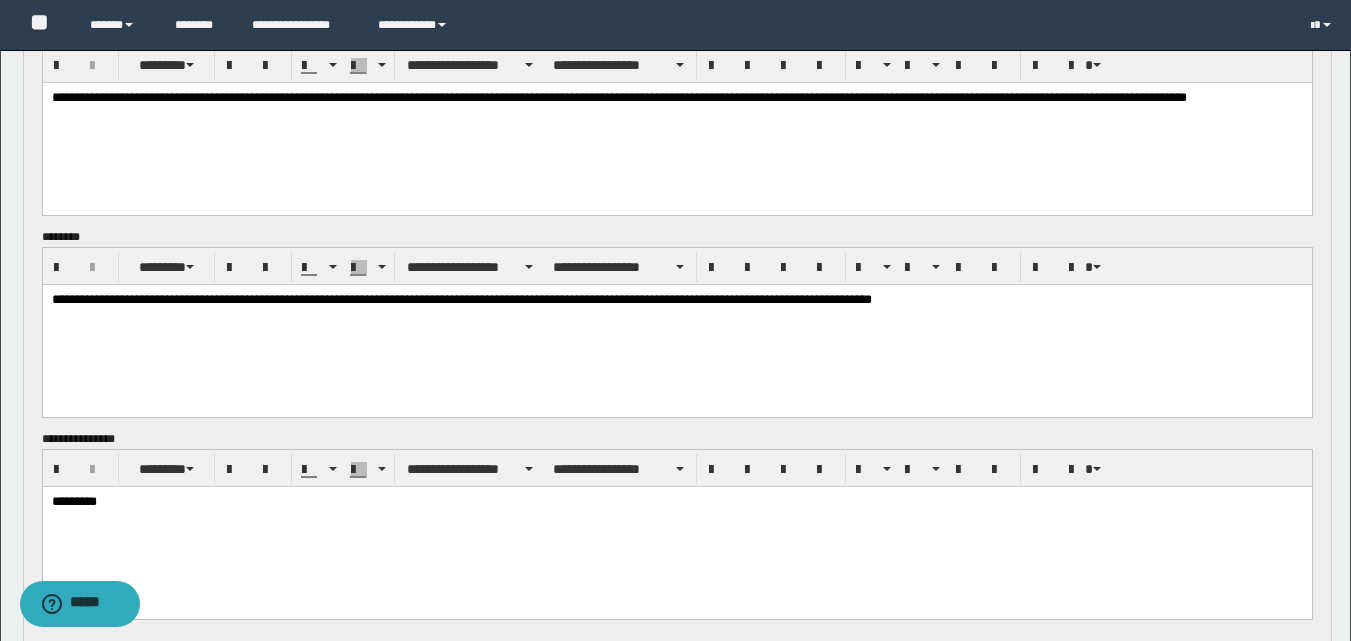 scroll, scrollTop: 1400, scrollLeft: 0, axis: vertical 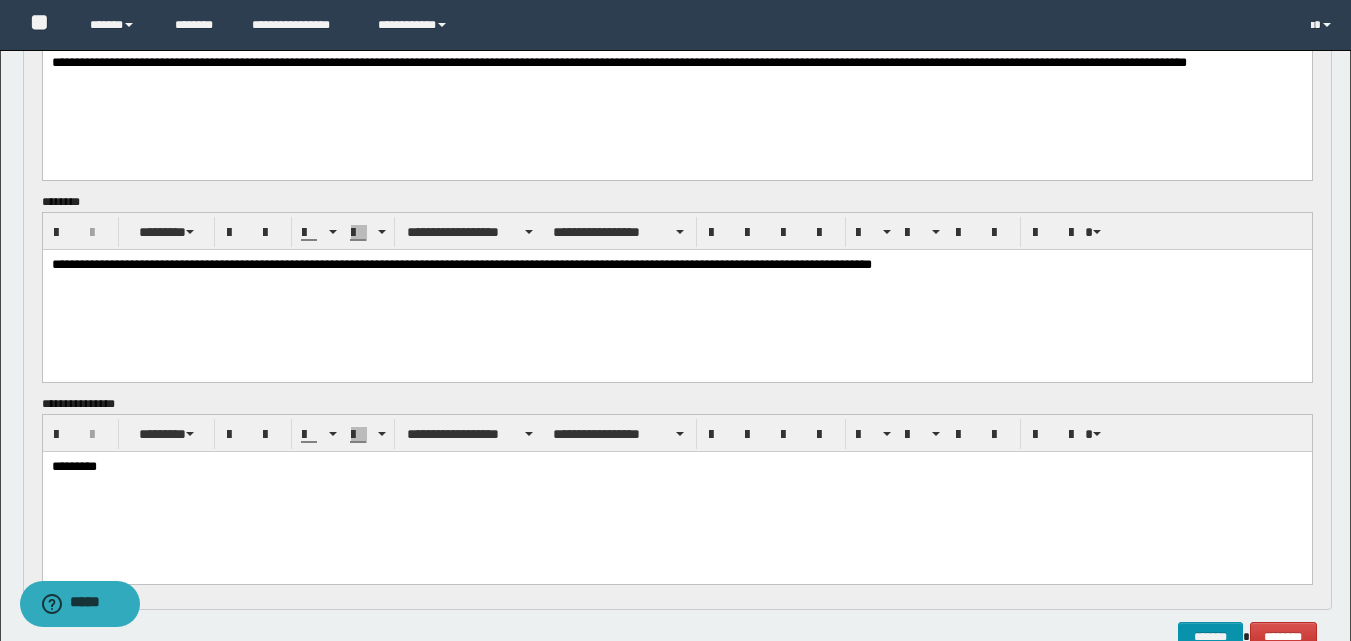click on "**********" at bounding box center (676, 265) 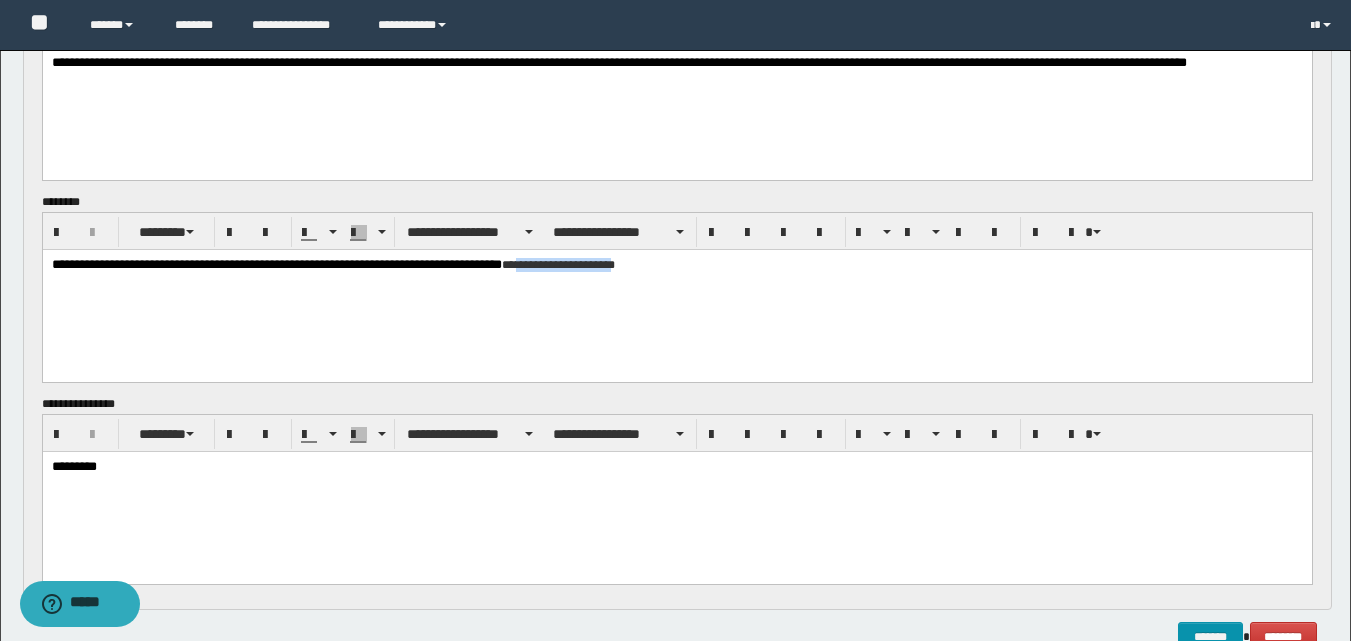 drag, startPoint x: 649, startPoint y: 260, endPoint x: 545, endPoint y: 260, distance: 104 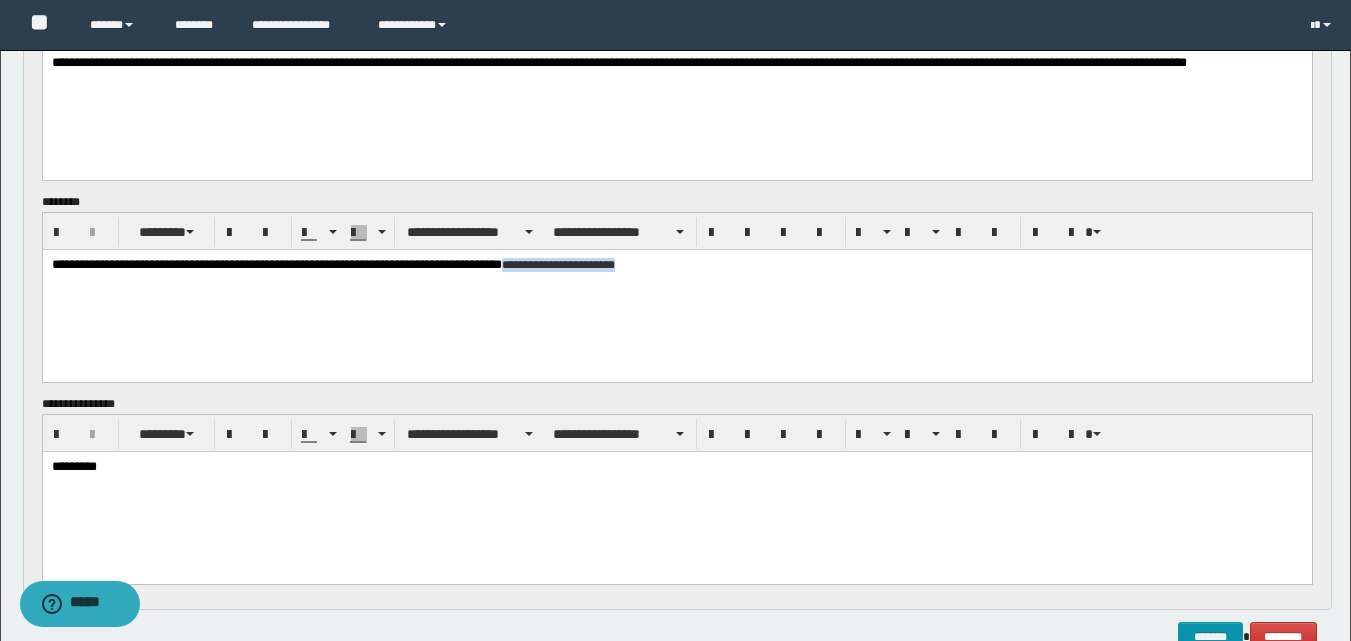 drag, startPoint x: 656, startPoint y: 271, endPoint x: 532, endPoint y: 259, distance: 124.57929 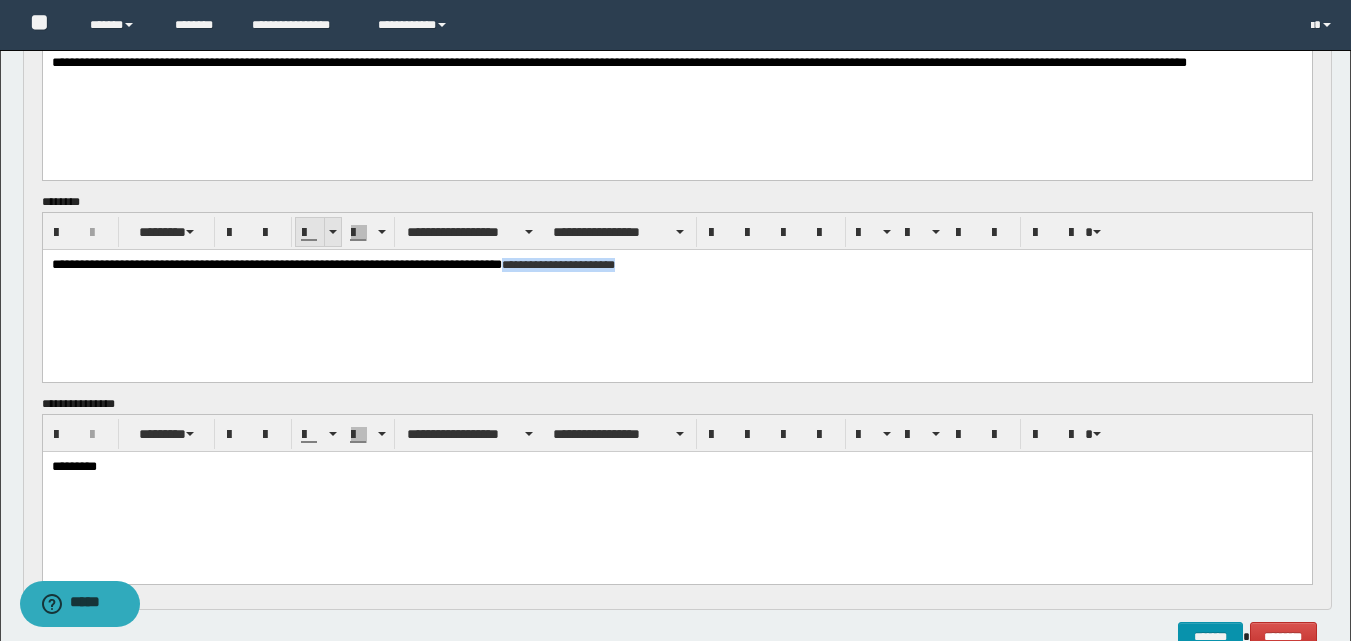 click at bounding box center [332, 232] 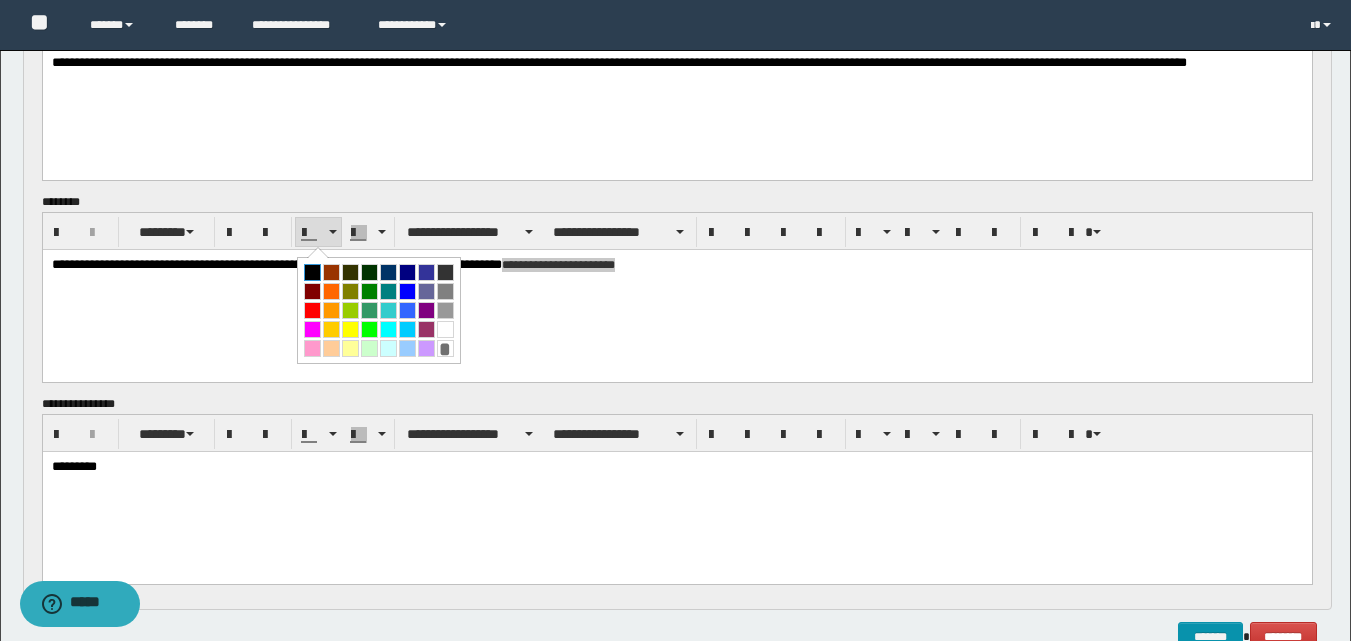 click at bounding box center [312, 272] 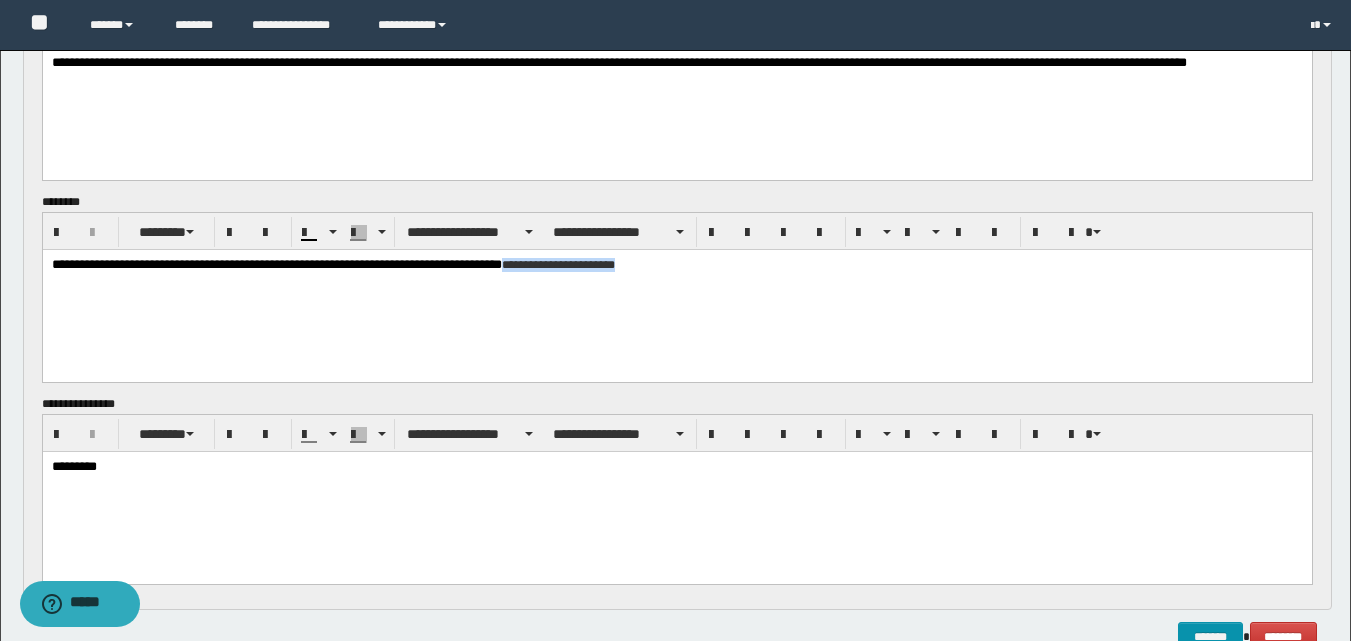 click on "**********" at bounding box center [676, 290] 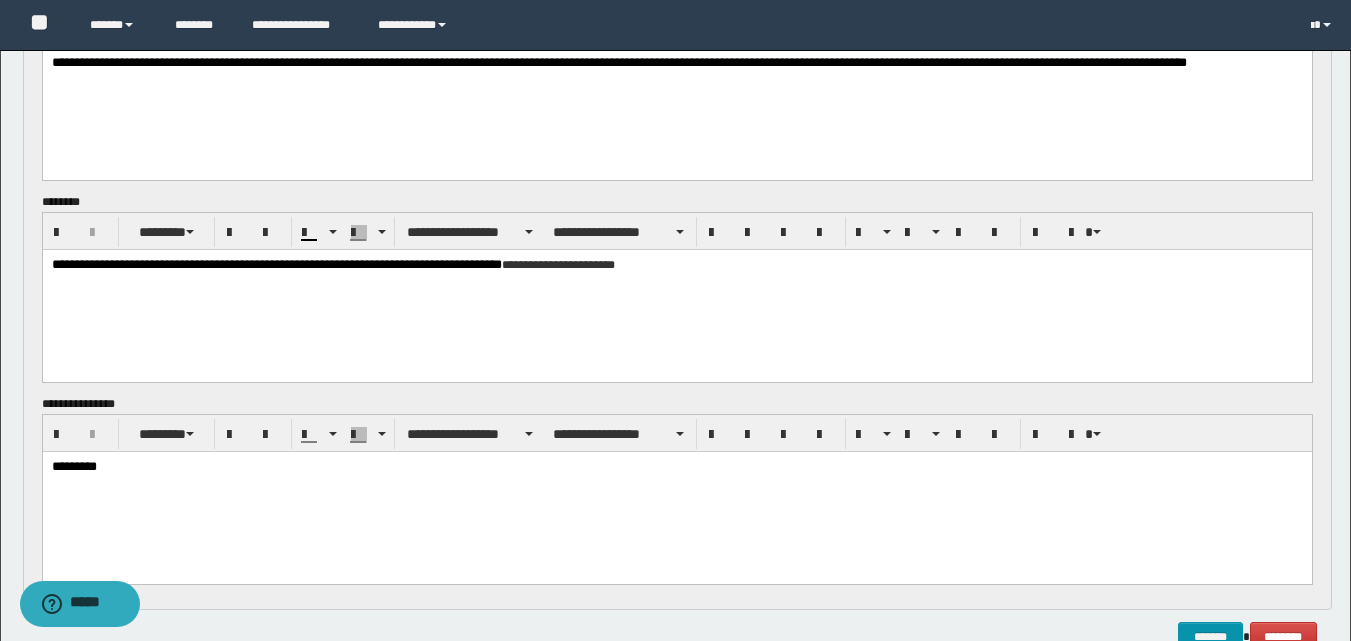 click on "**********" at bounding box center (676, 290) 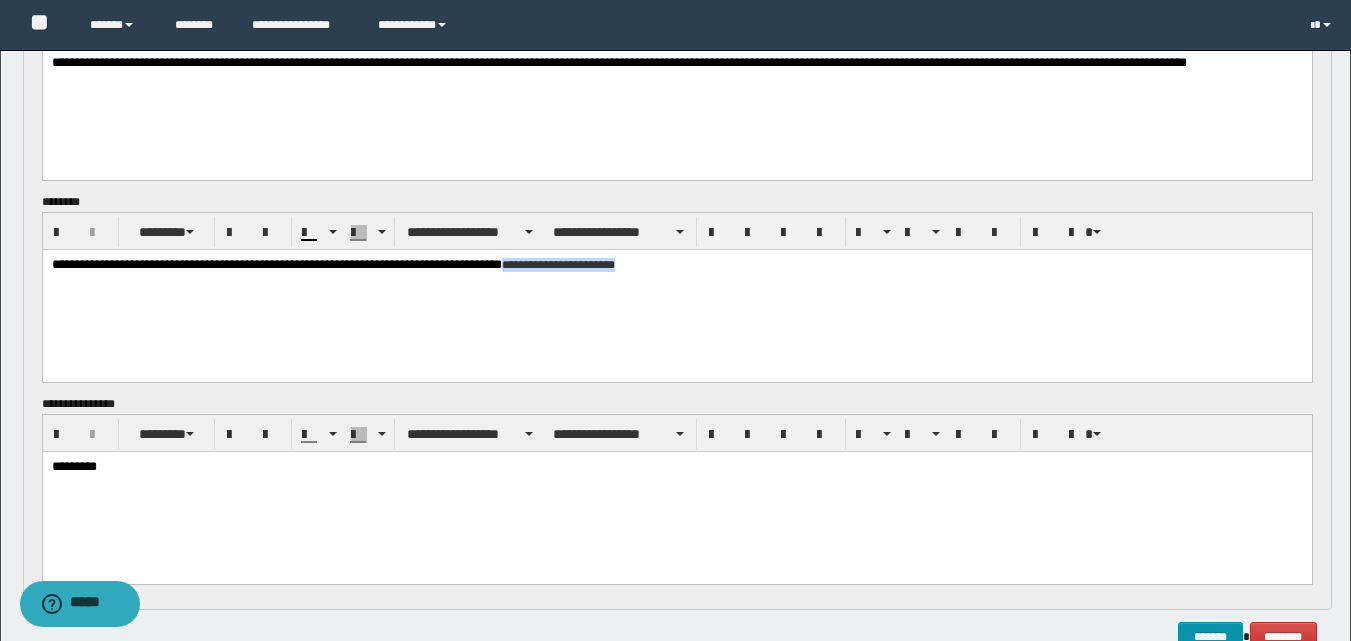 drag, startPoint x: 666, startPoint y: 265, endPoint x: 528, endPoint y: 263, distance: 138.0145 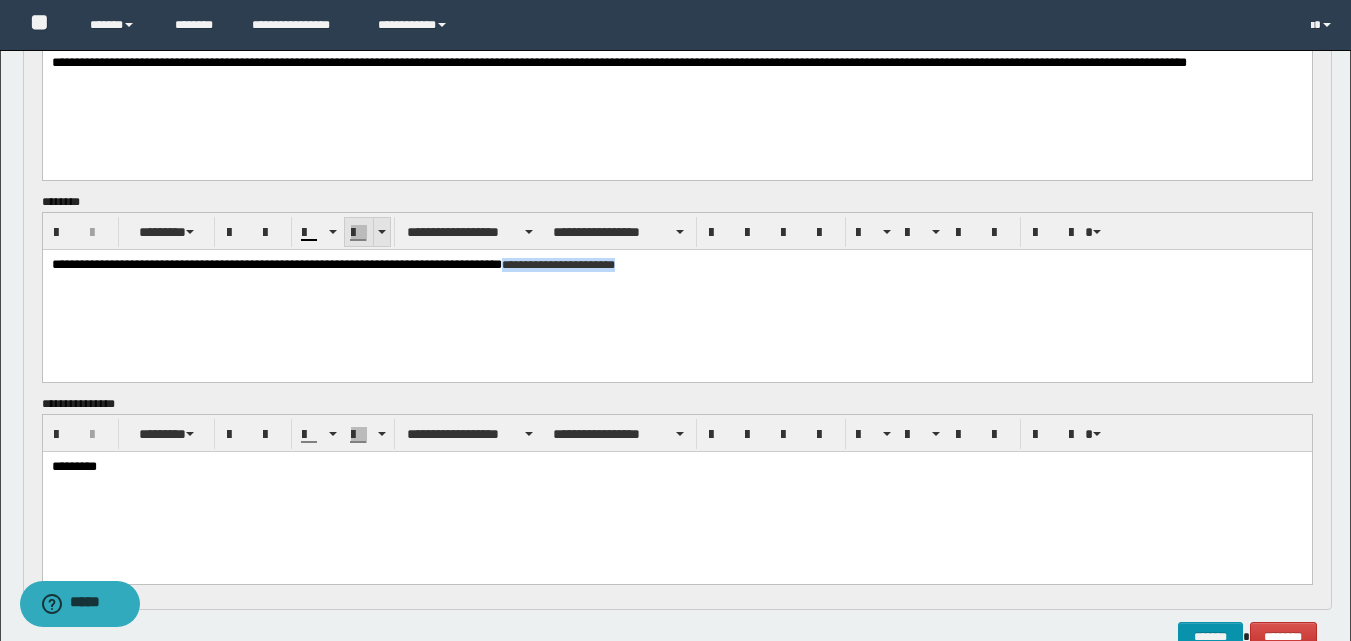 click at bounding box center (381, 232) 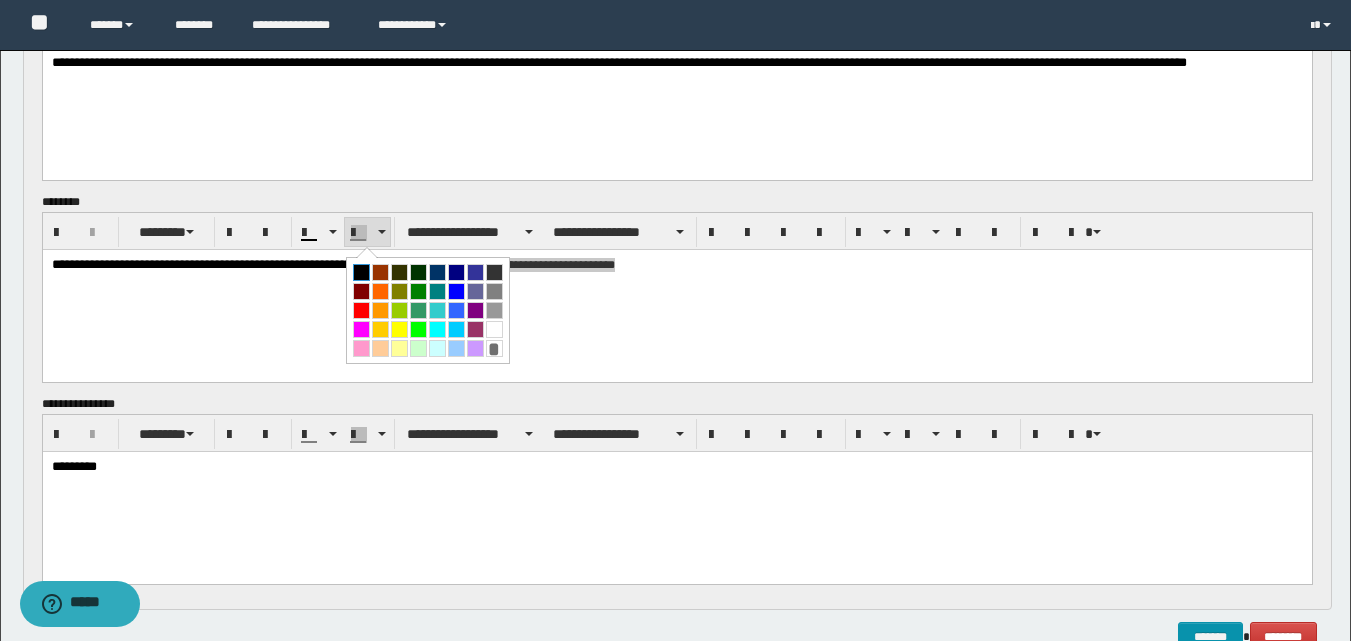 click at bounding box center (361, 272) 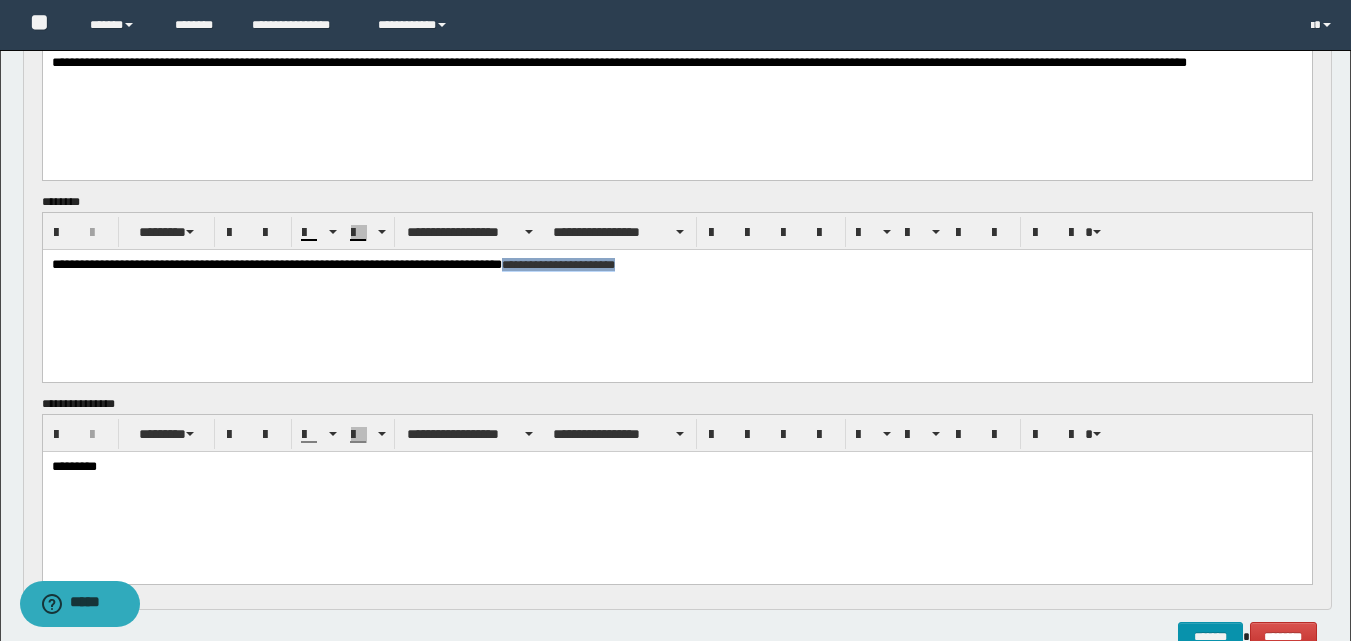 click on "**********" at bounding box center [676, 290] 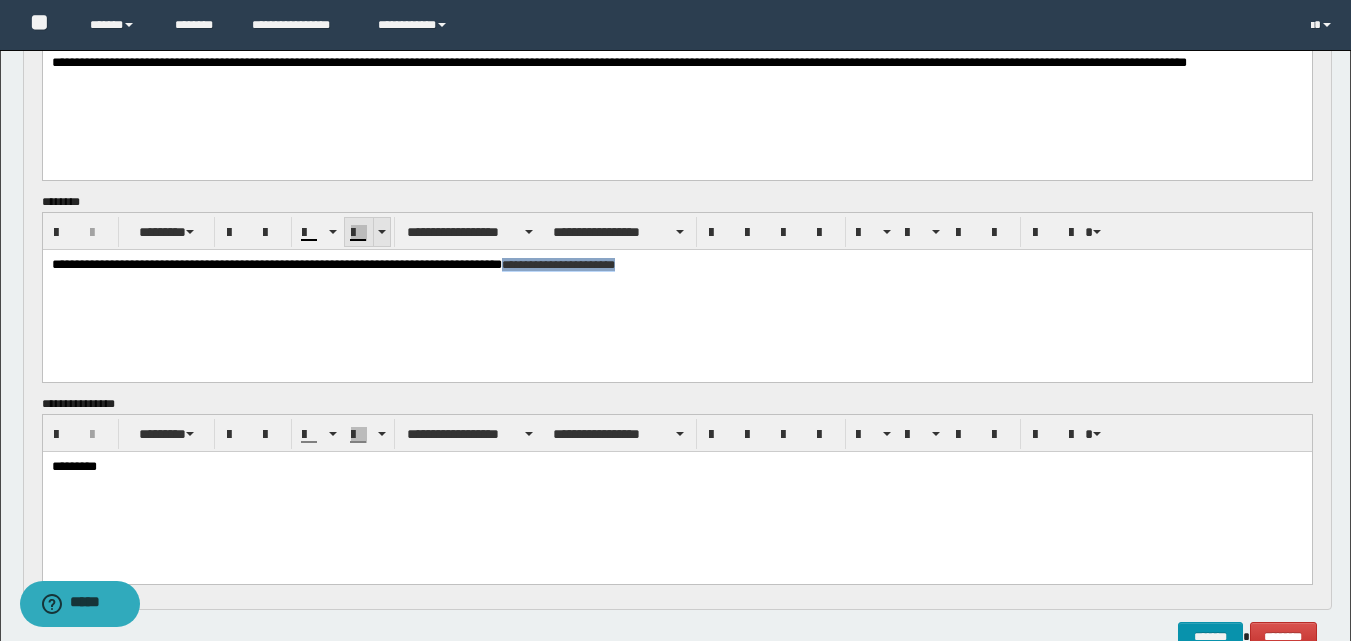 click at bounding box center (381, 232) 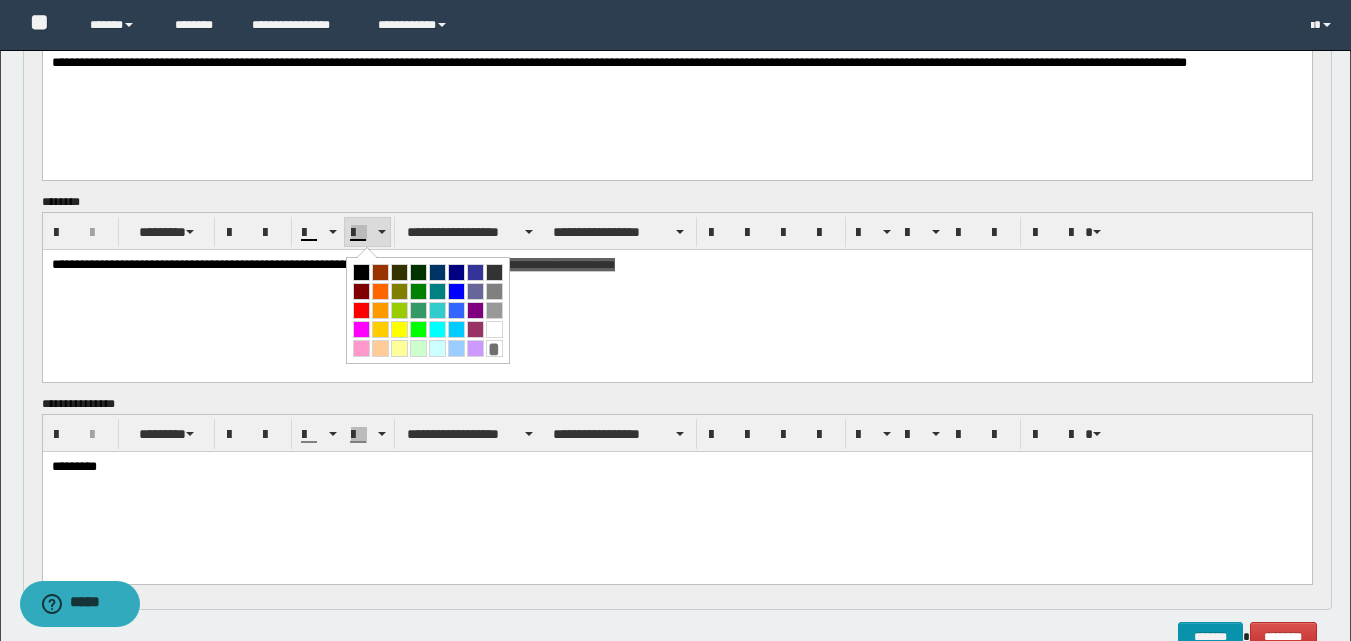 click on "*" at bounding box center [494, 348] 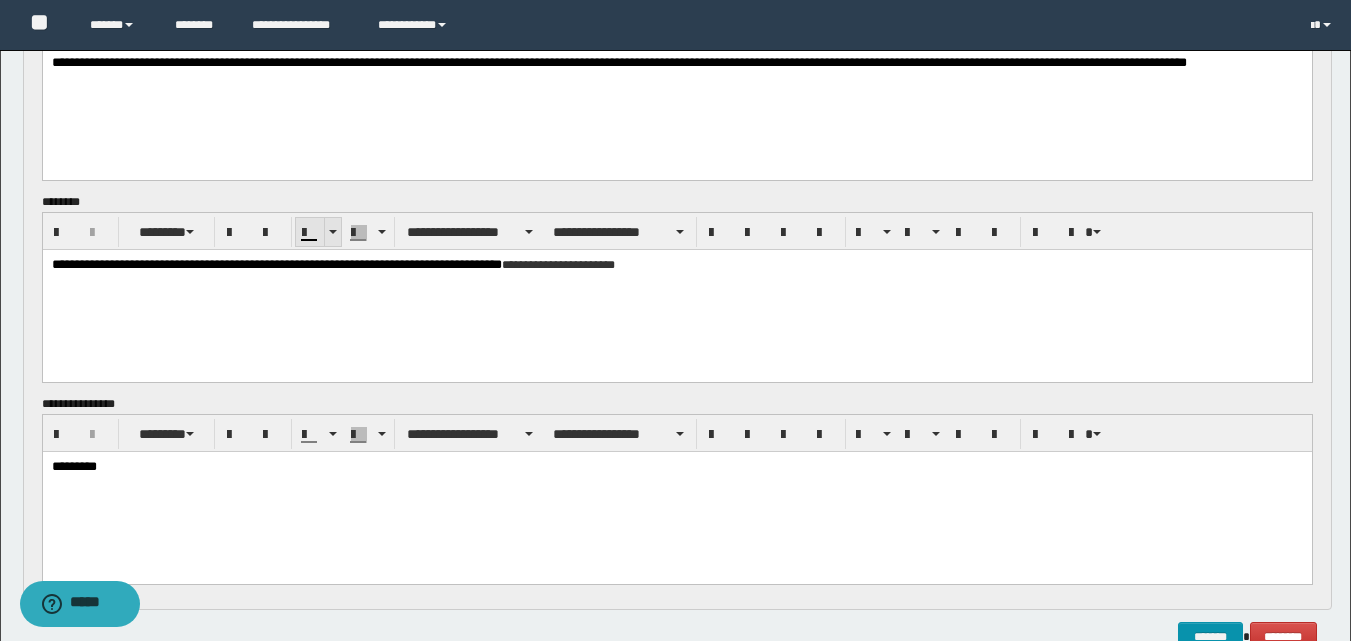 click at bounding box center (332, 232) 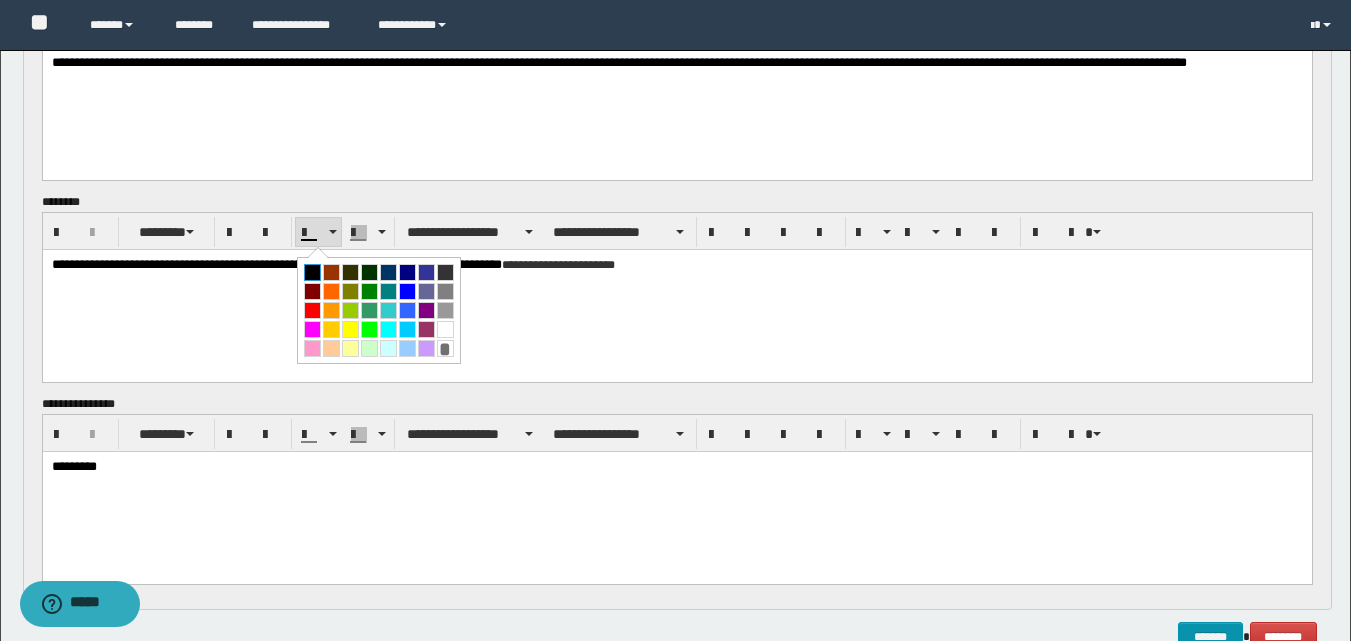 click at bounding box center (312, 272) 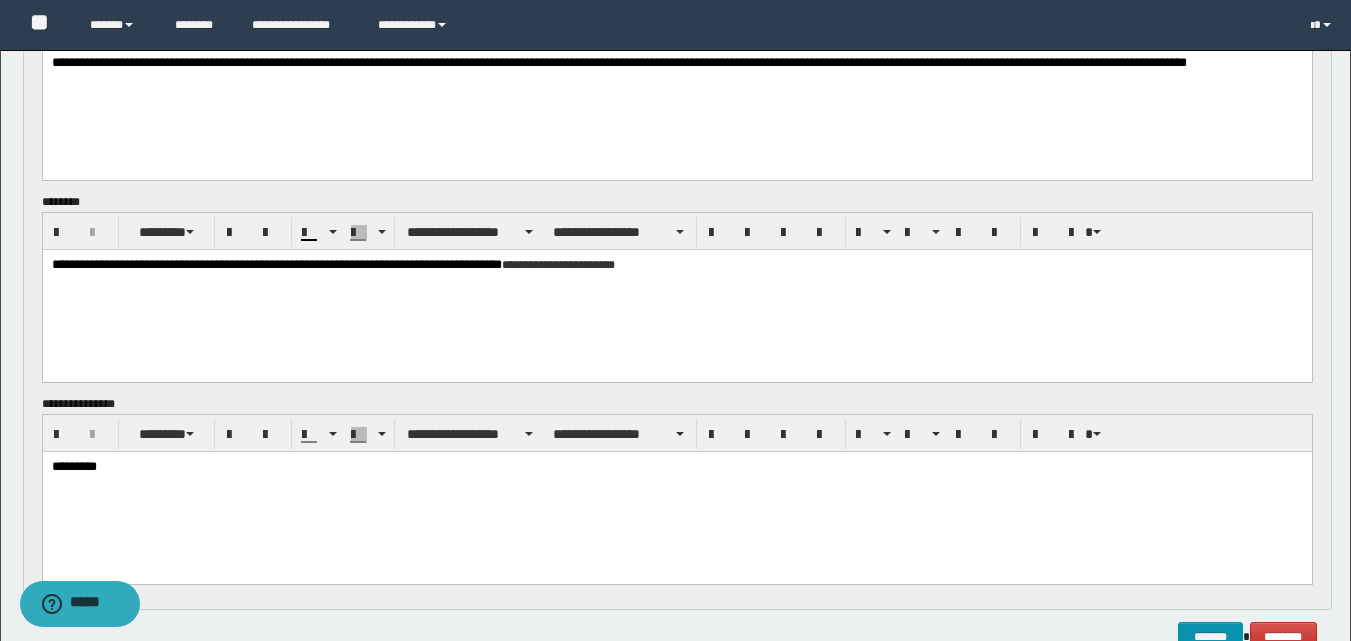 click on "**********" at bounding box center [676, 290] 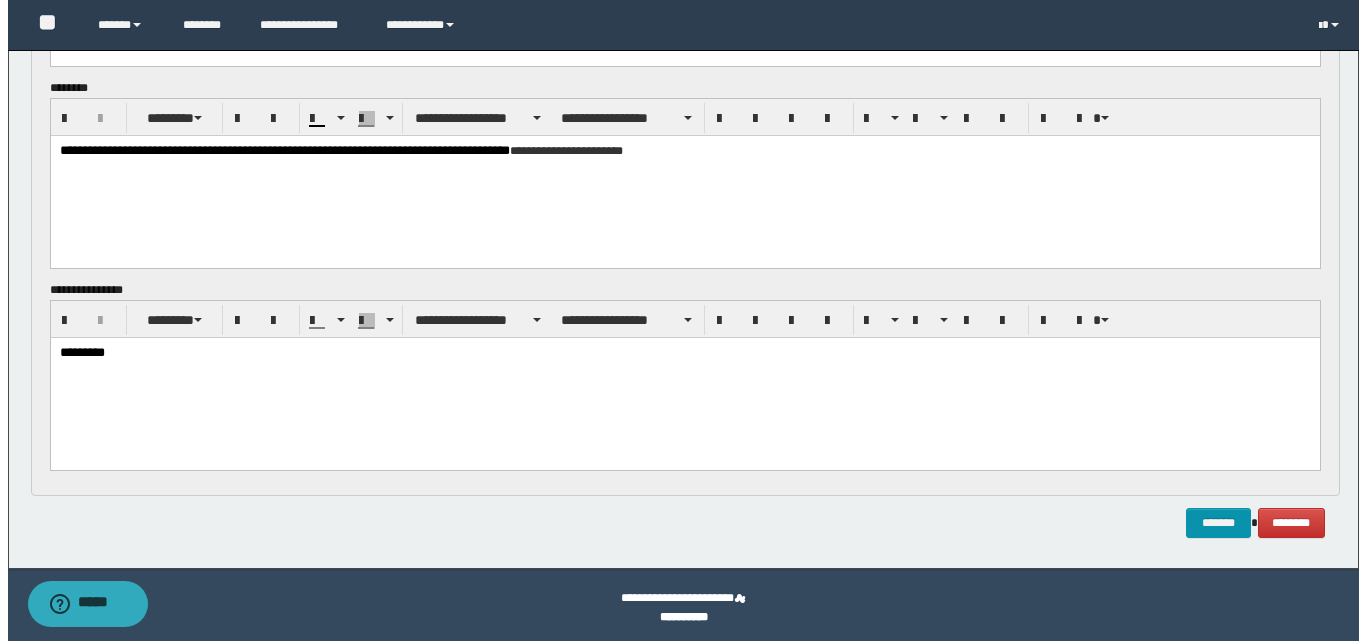 scroll, scrollTop: 1519, scrollLeft: 0, axis: vertical 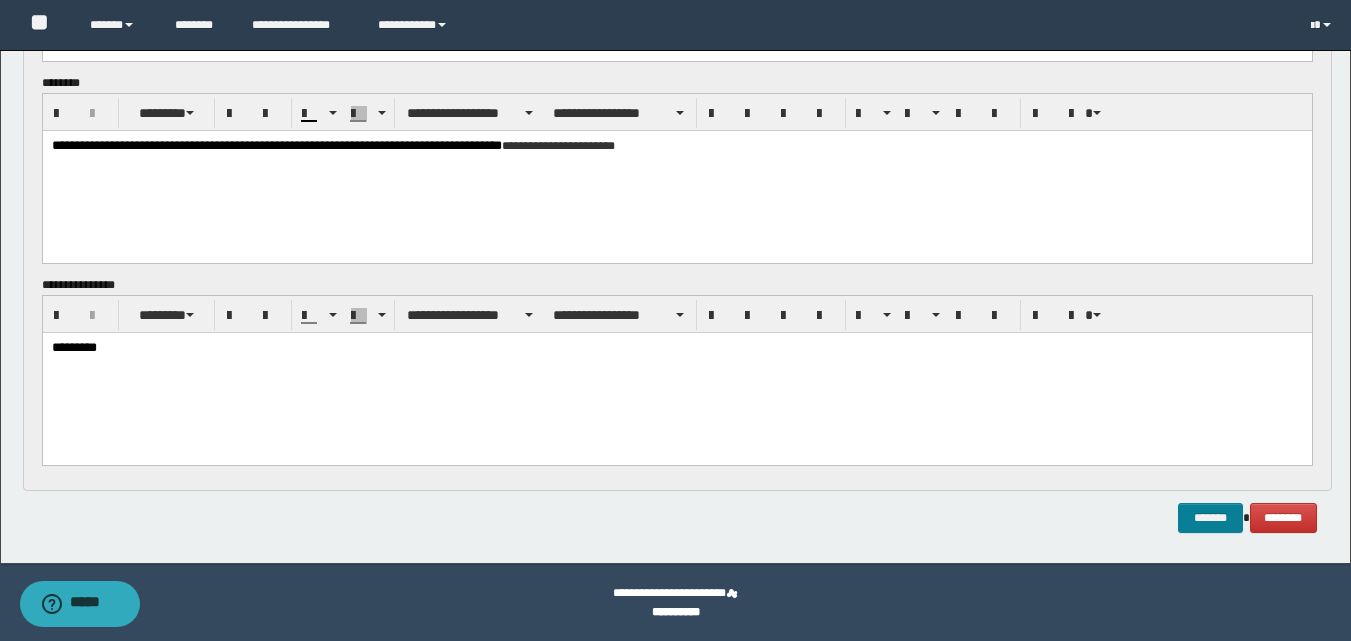 click on "*******" at bounding box center [1210, 518] 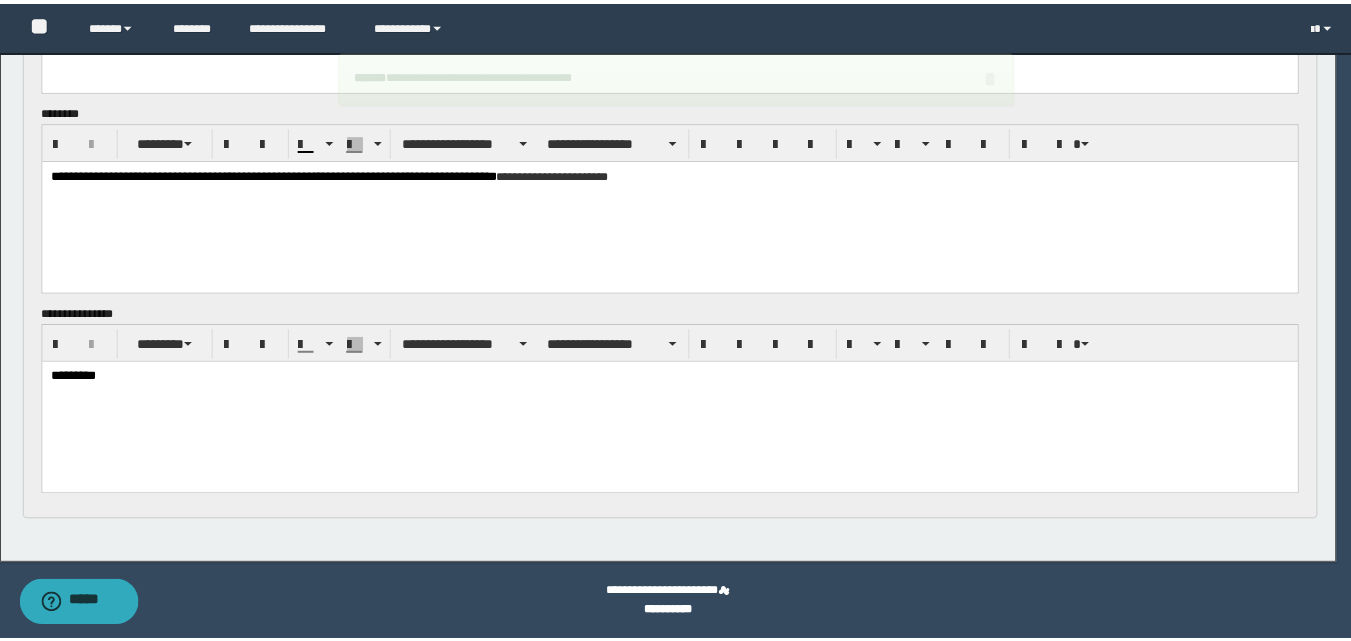 scroll, scrollTop: 1490, scrollLeft: 0, axis: vertical 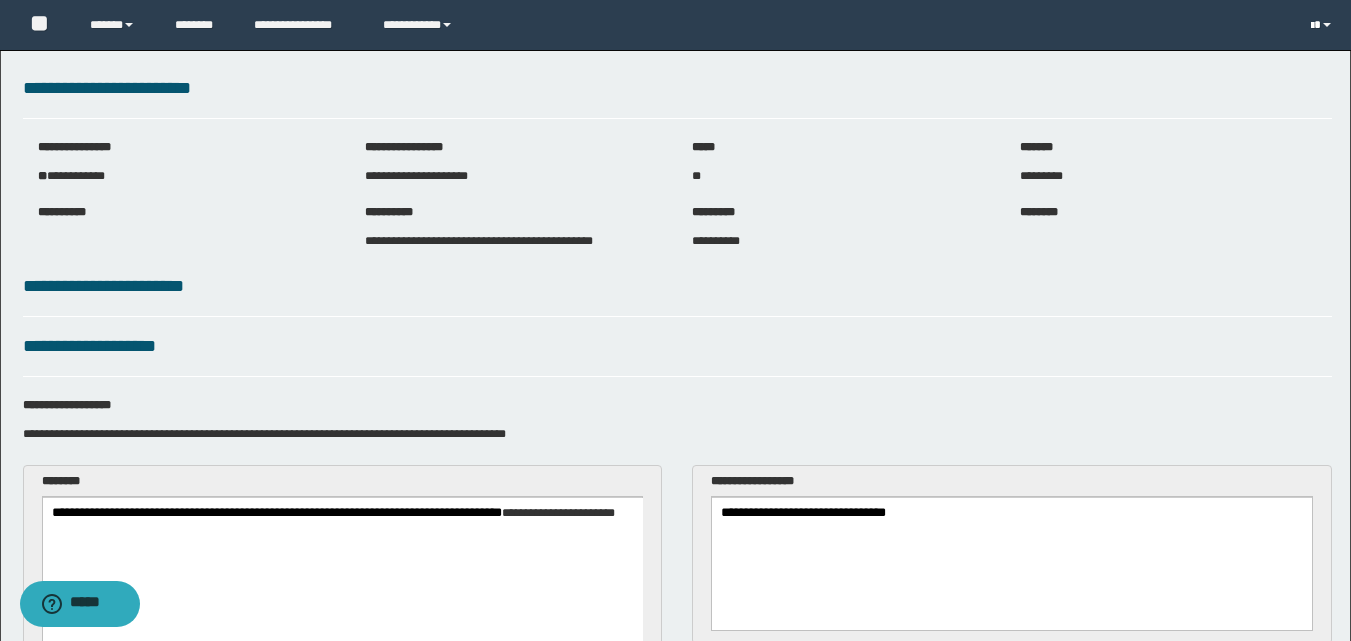 click at bounding box center (1312, 26) 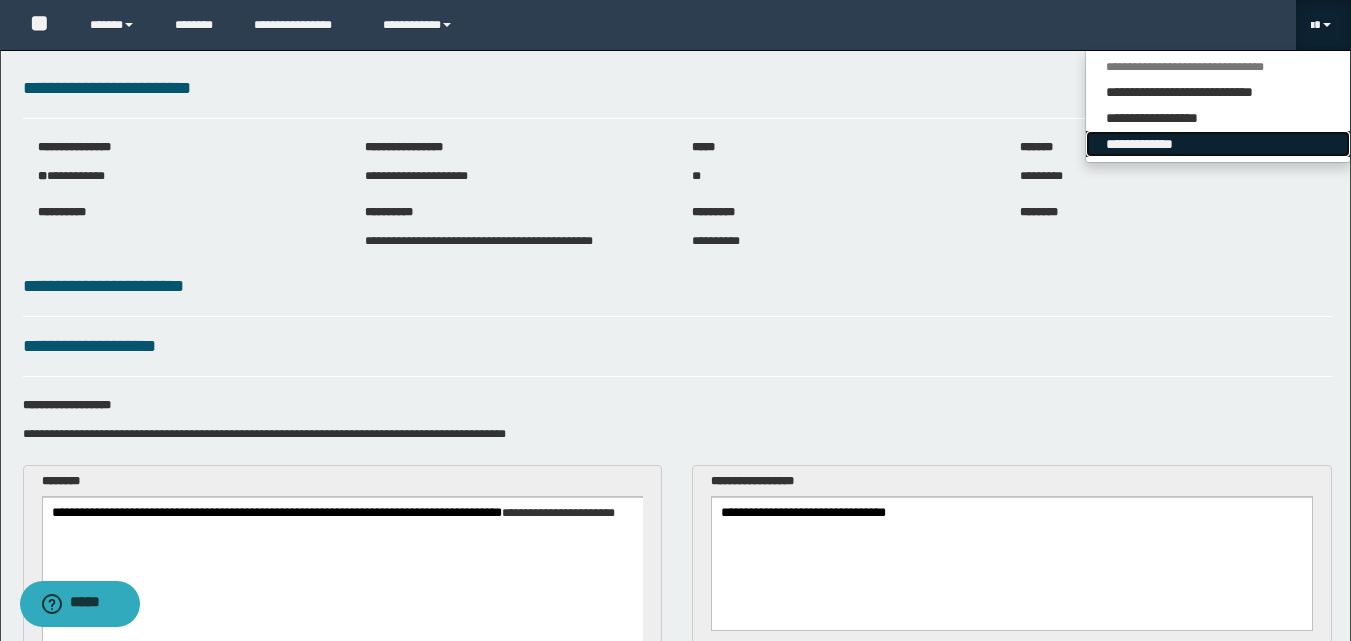 click on "**********" at bounding box center [1218, 144] 